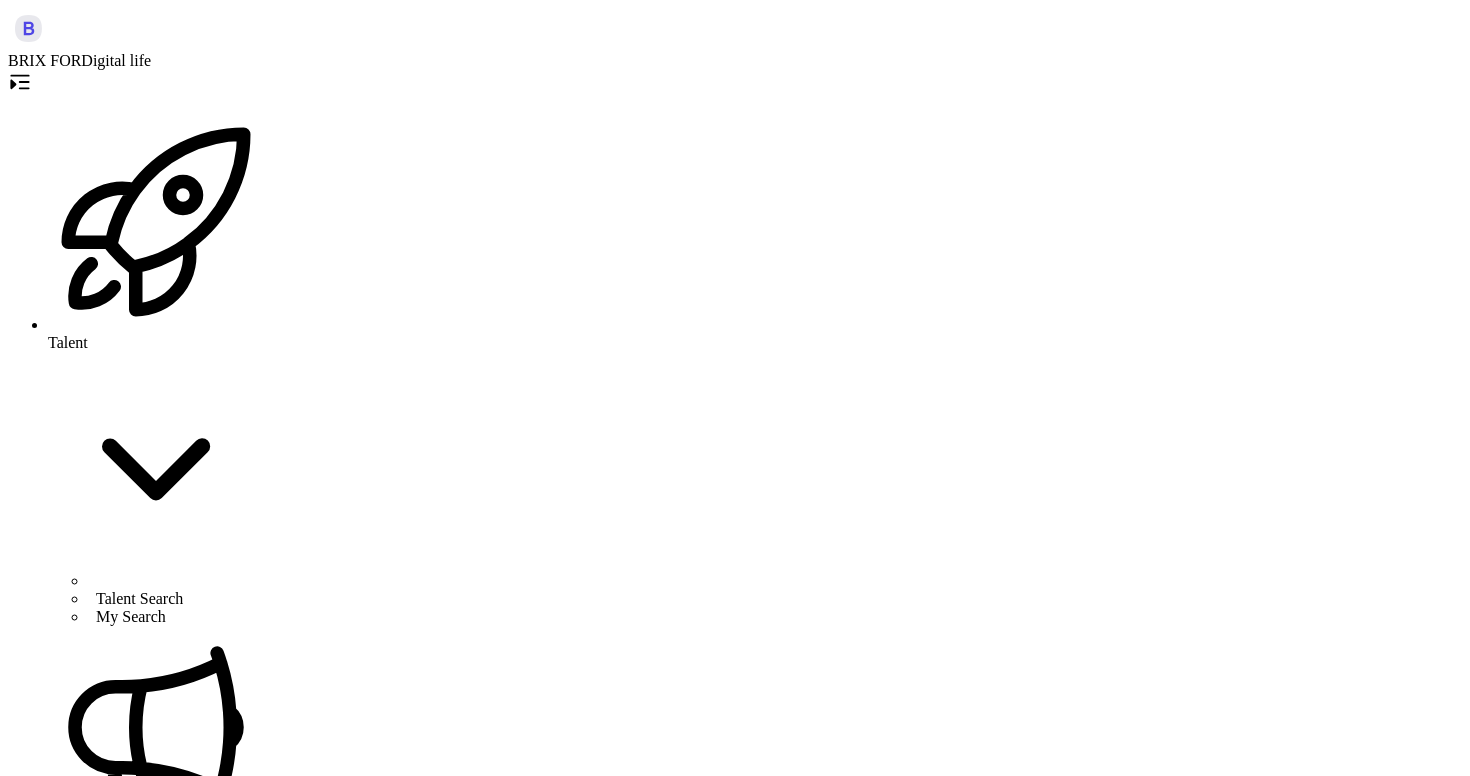 scroll, scrollTop: 0, scrollLeft: 0, axis: both 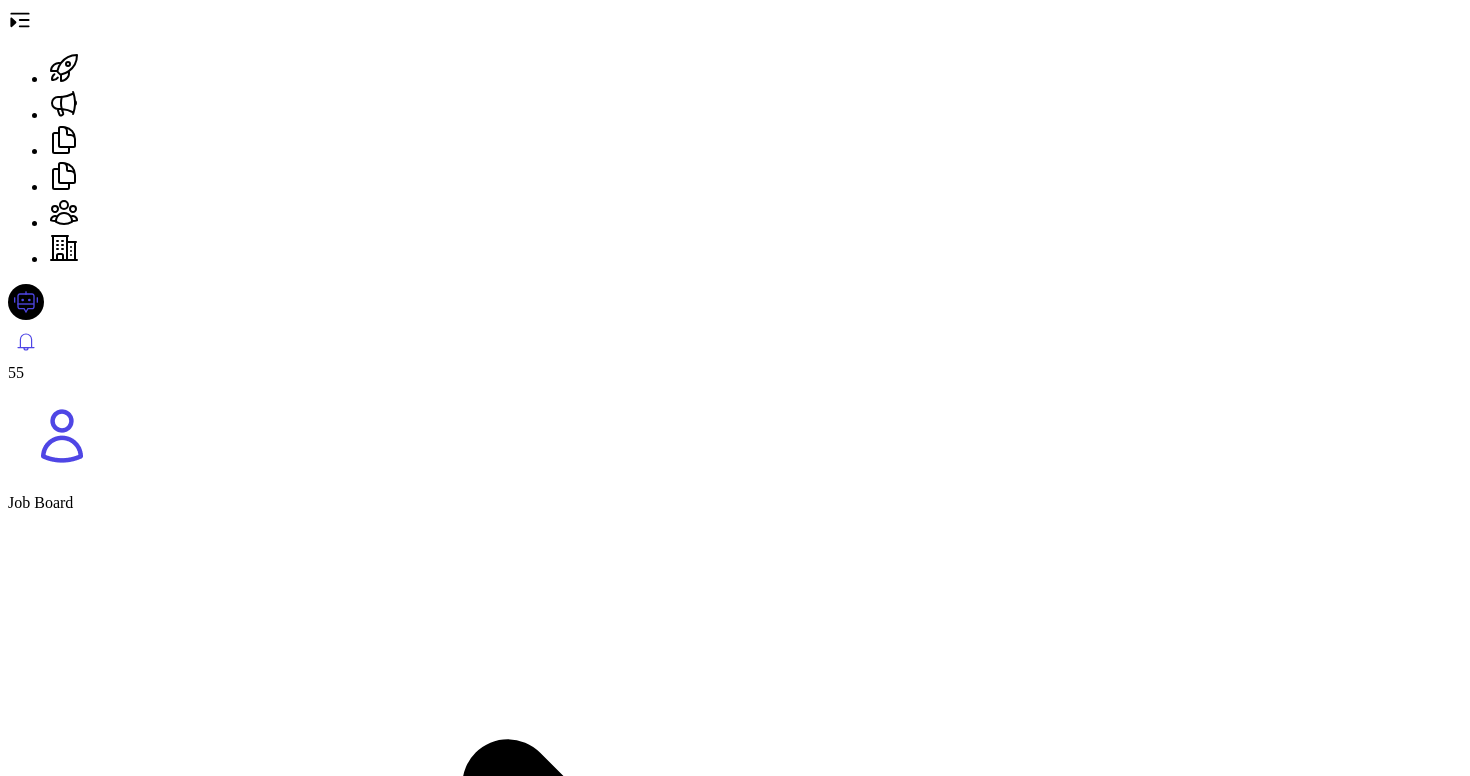 click on "[CHINESE_NAME]" at bounding box center (93, 9892) 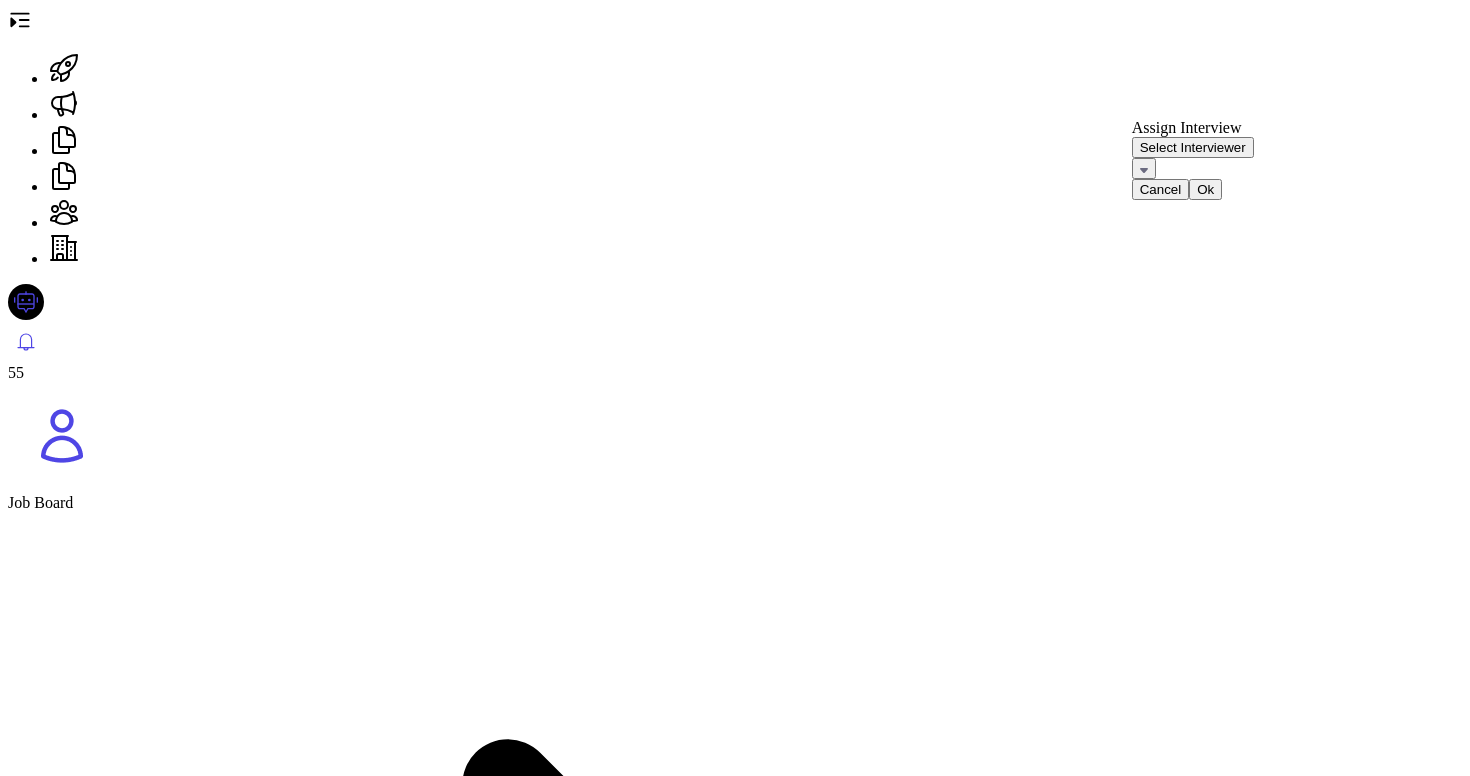 click on "Select Interviewer" at bounding box center [1193, 158] 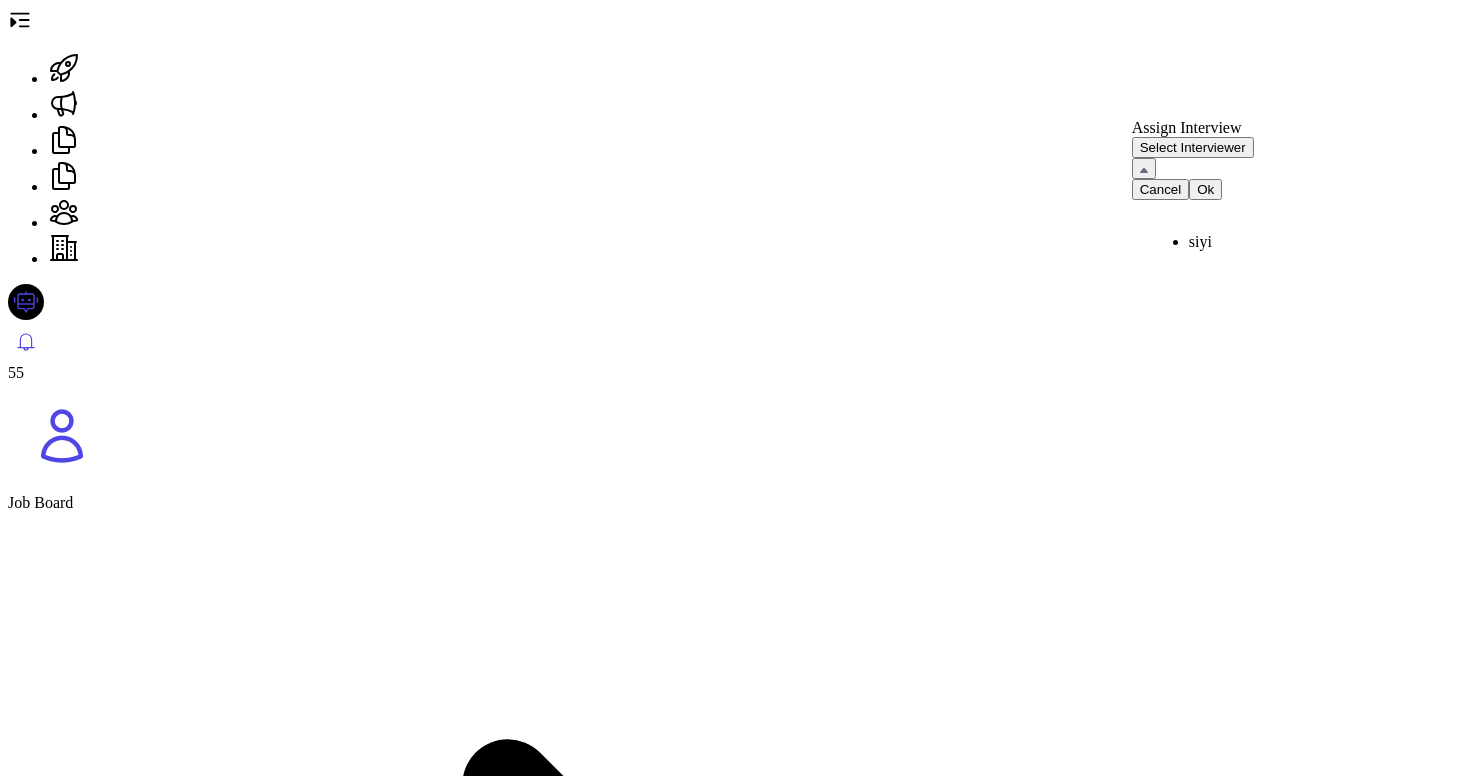 click on "siyi" at bounding box center (1302, 242) 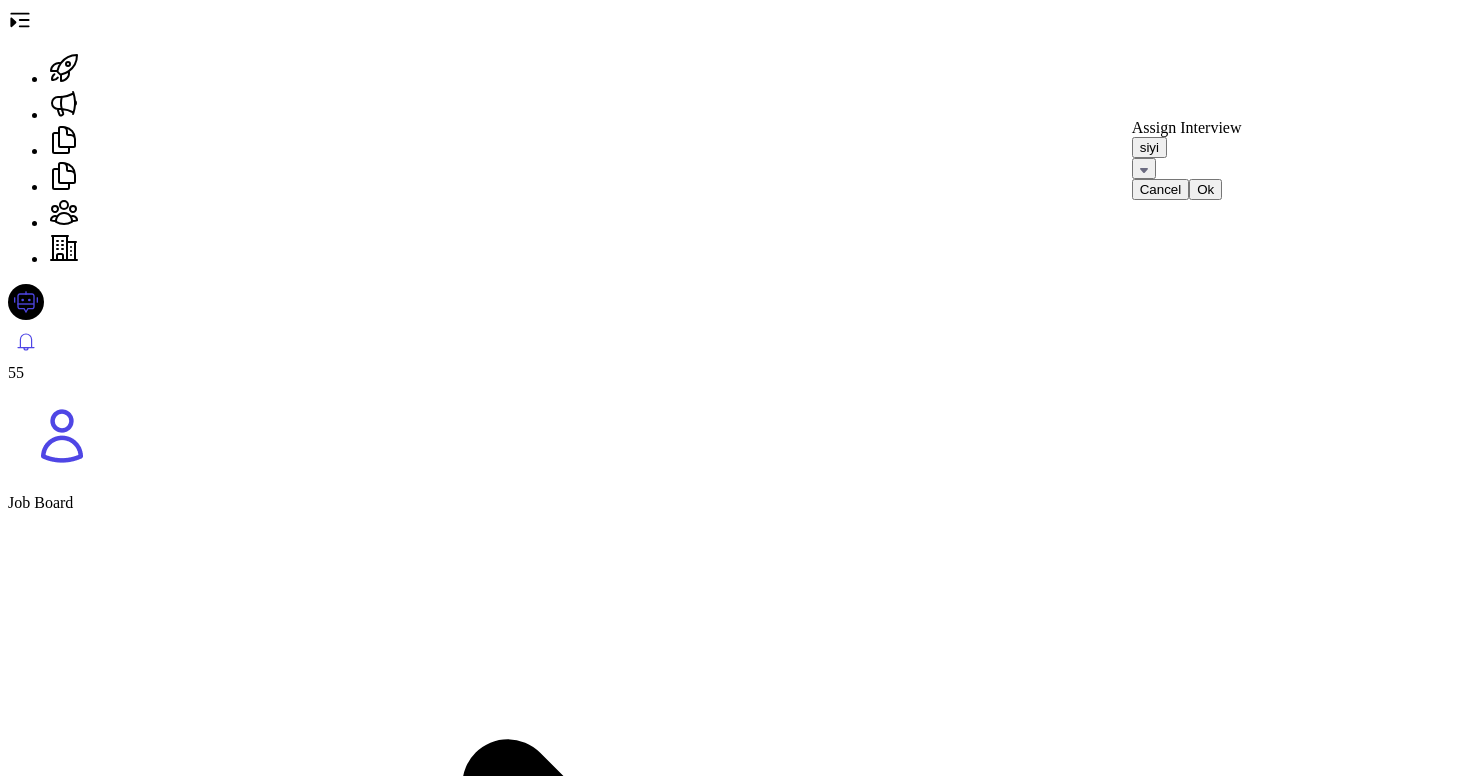 click on "Ok" at bounding box center (1205, 189) 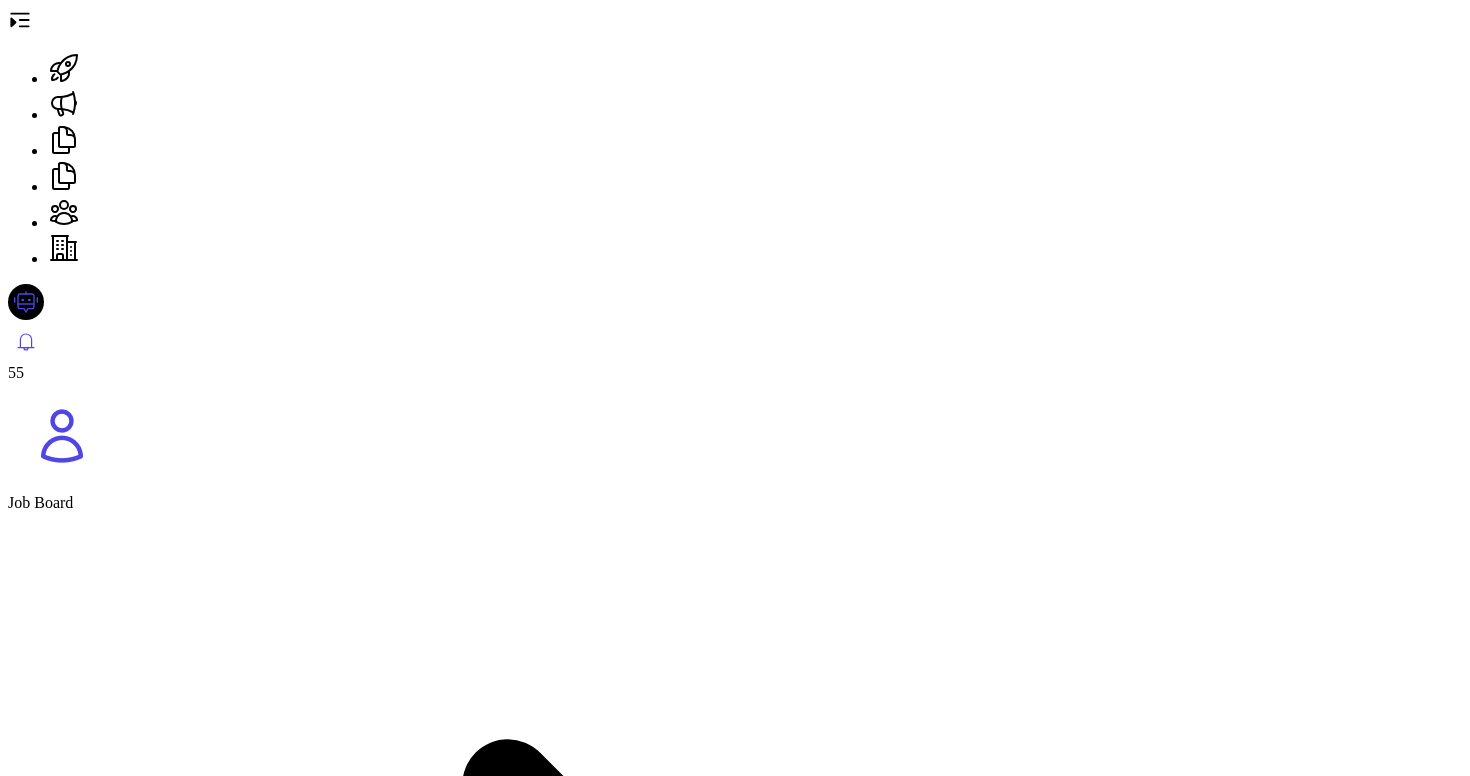 click on "Setup Availability" at bounding box center [66, 10625] 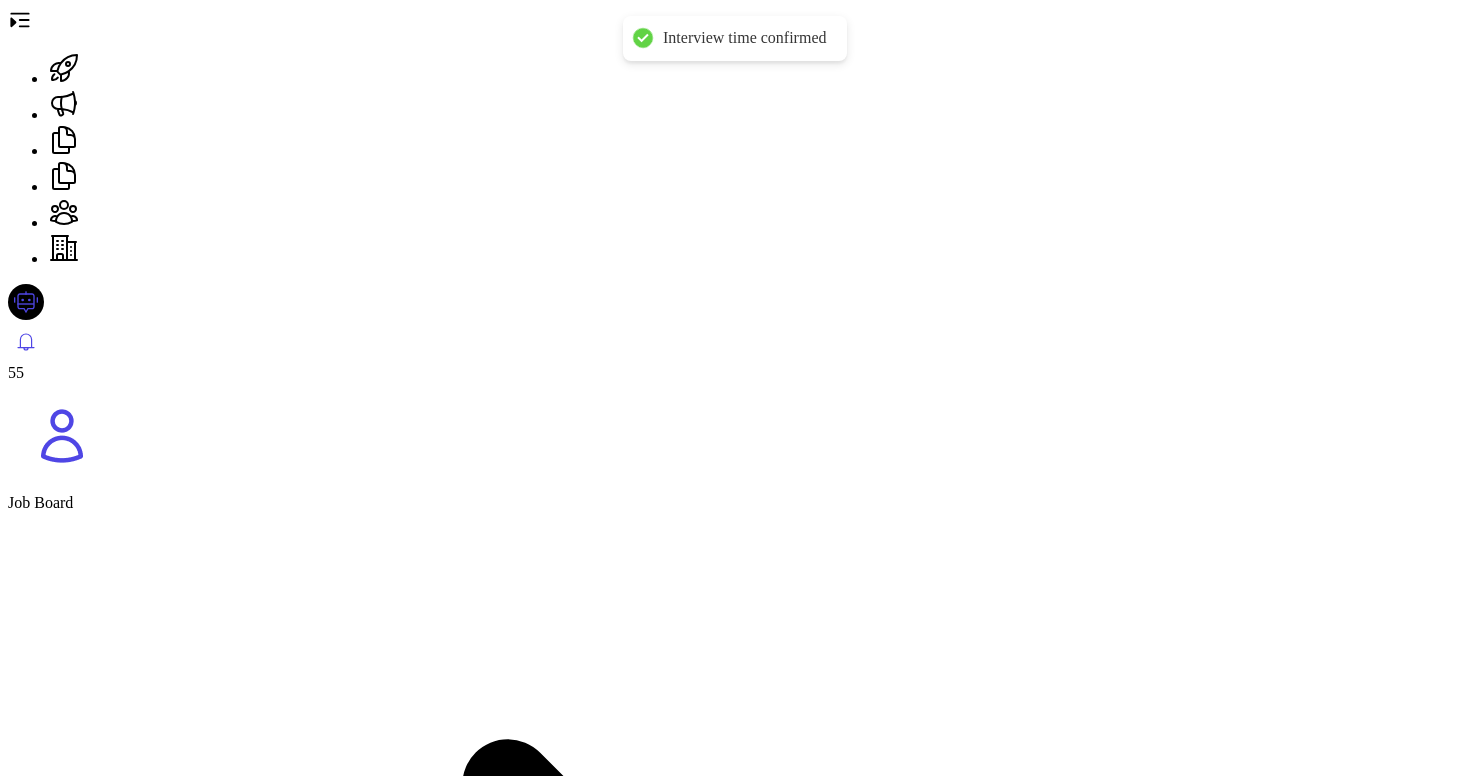click at bounding box center [739, 10463] 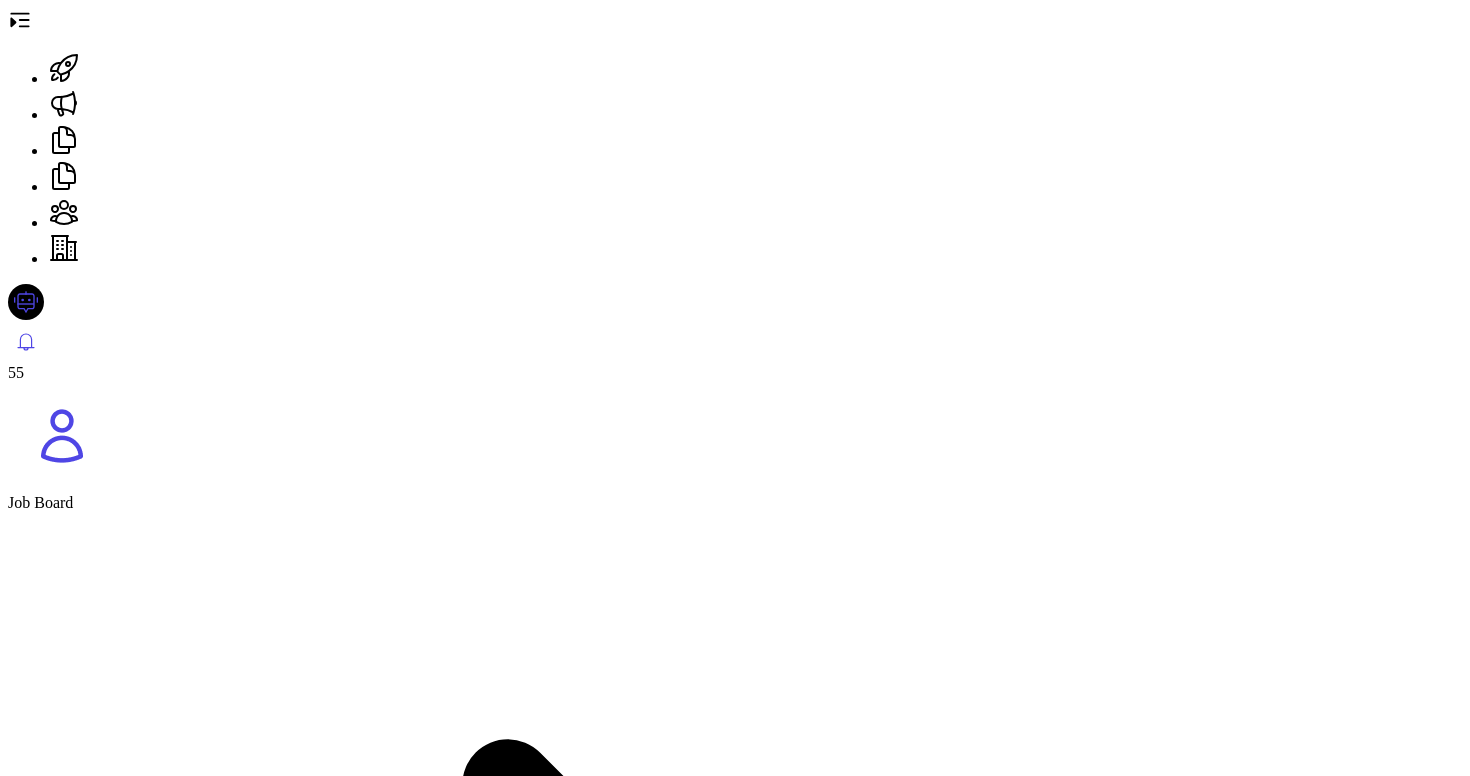 click at bounding box center [20, 20] 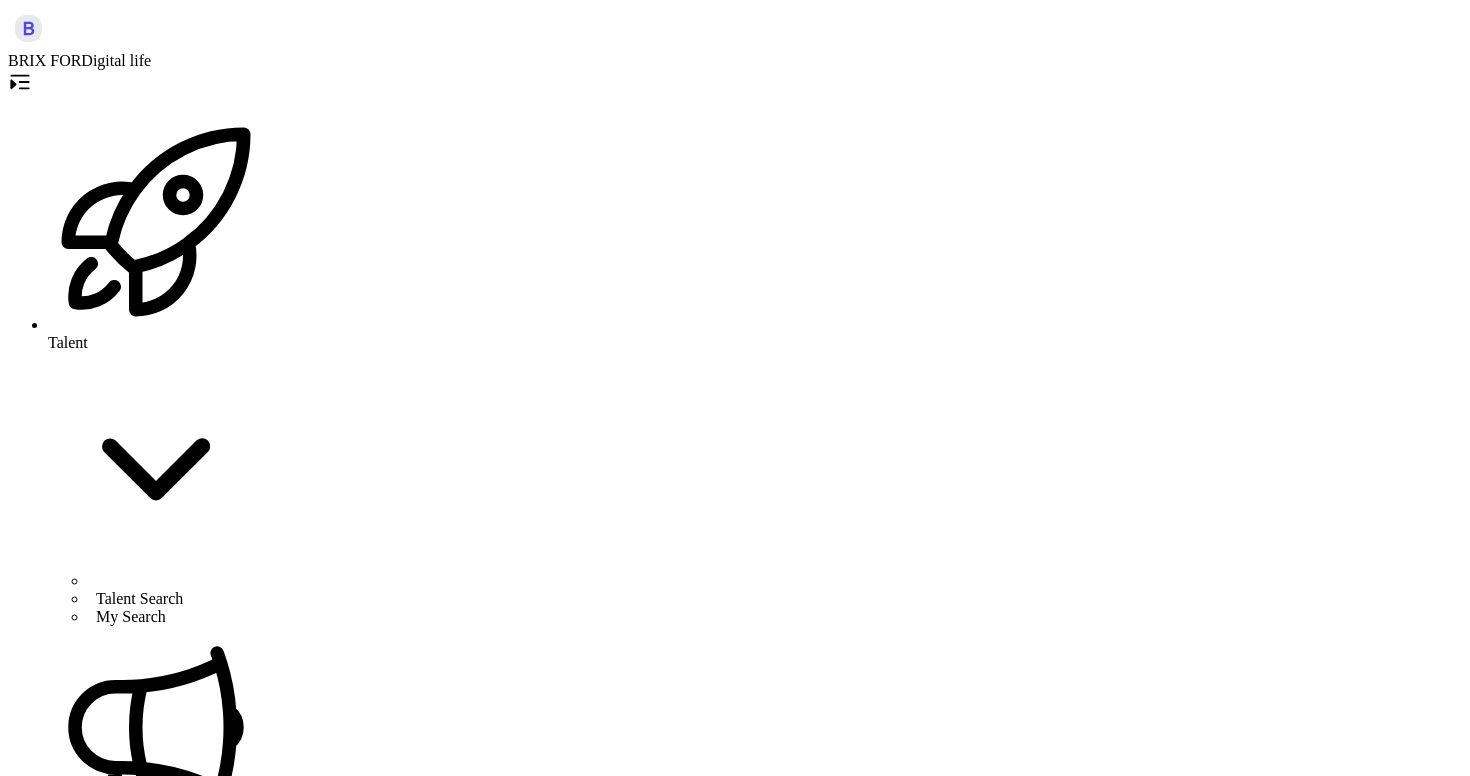 click on "My Interviews" at bounding box center [176, 1129] 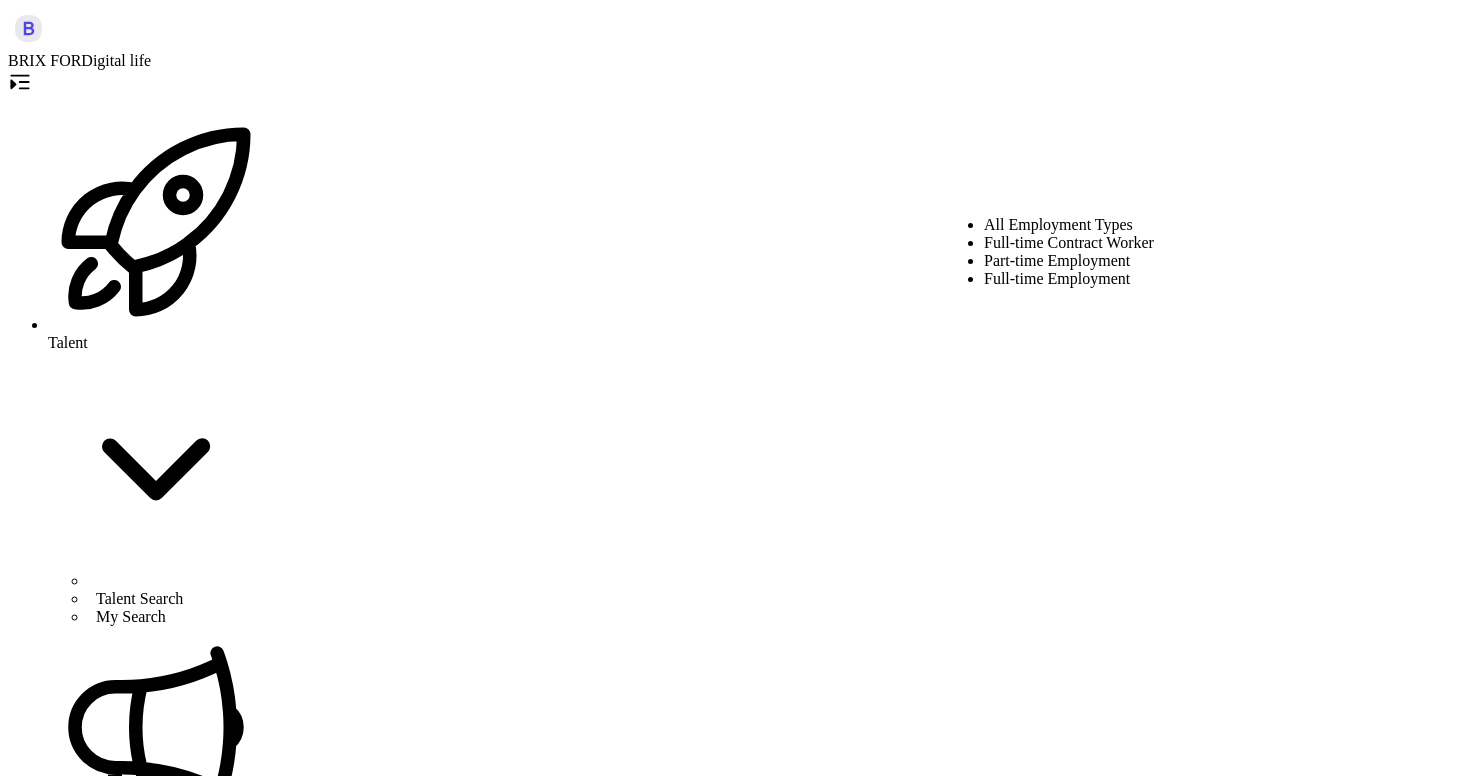 click on "Team overview Export Work Log Add new member 0 Members 2025-07 All Employment Types All Capacity Status 0 results Team Member Efficiency Total Working Hours Average Daily Hours Capacity Action" at bounding box center [735, 5143] 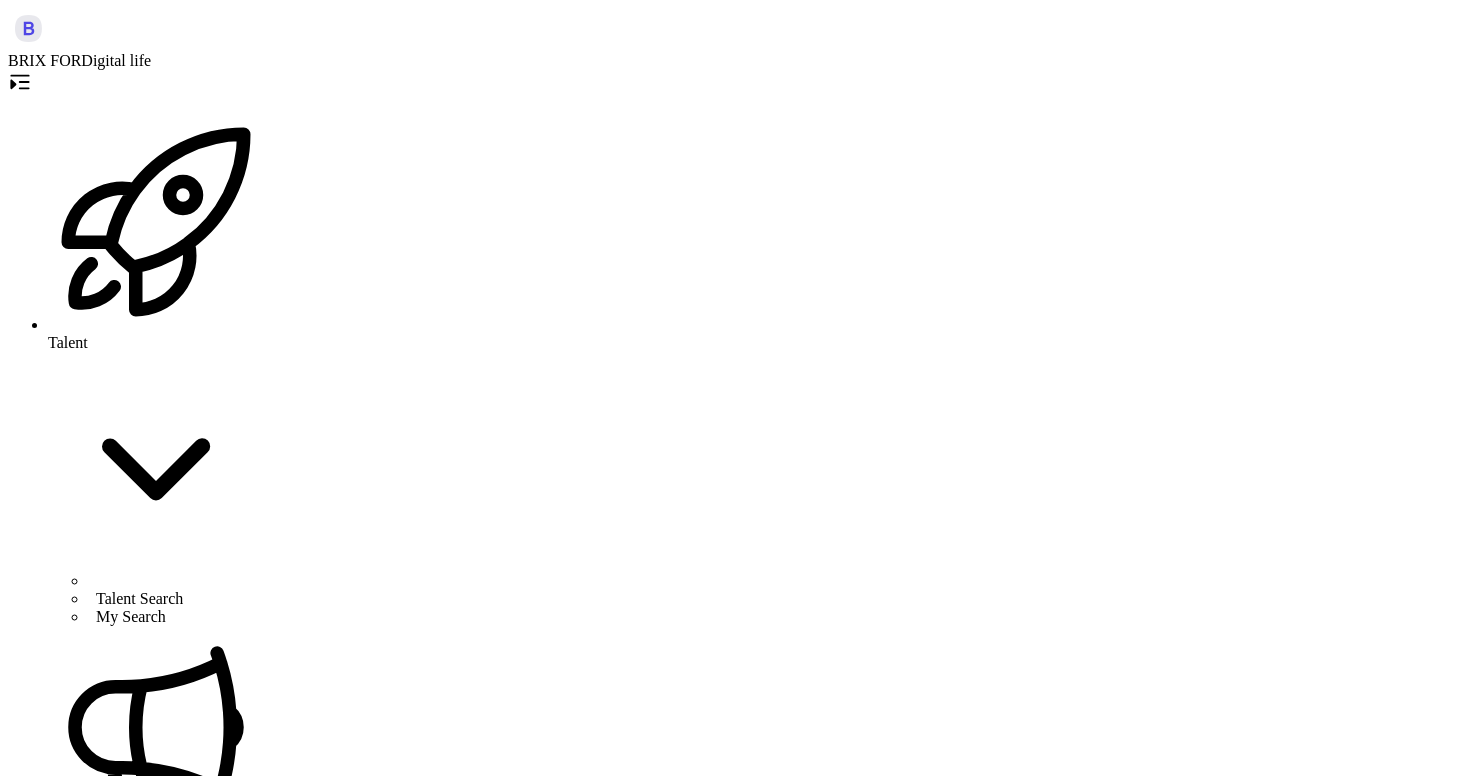 scroll, scrollTop: 540, scrollLeft: 0, axis: vertical 